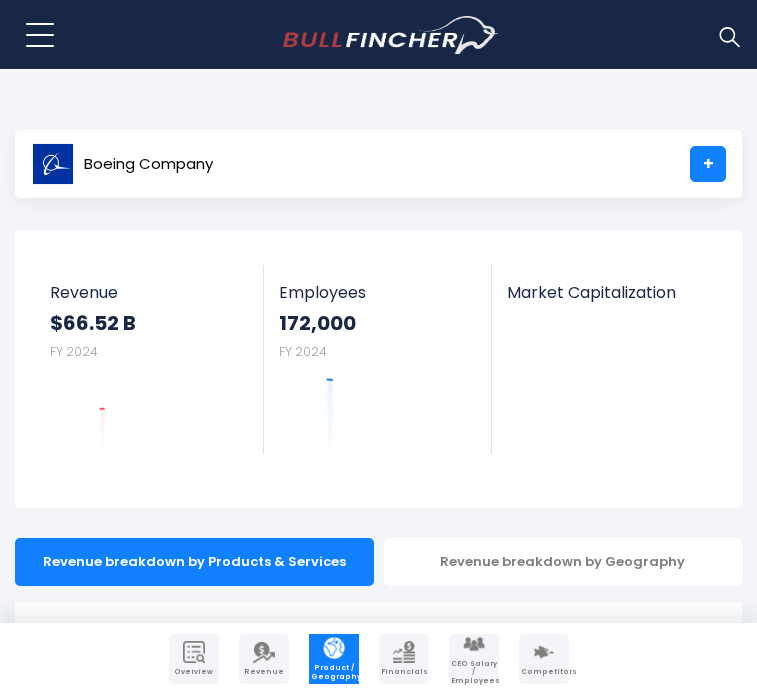 scroll, scrollTop: 290, scrollLeft: 0, axis: vertical 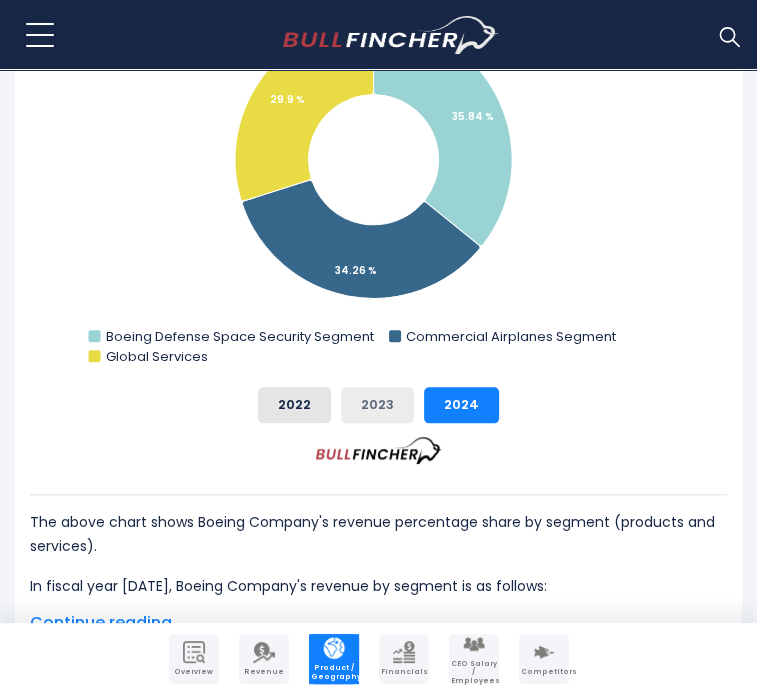 click on "2023" at bounding box center [377, 405] 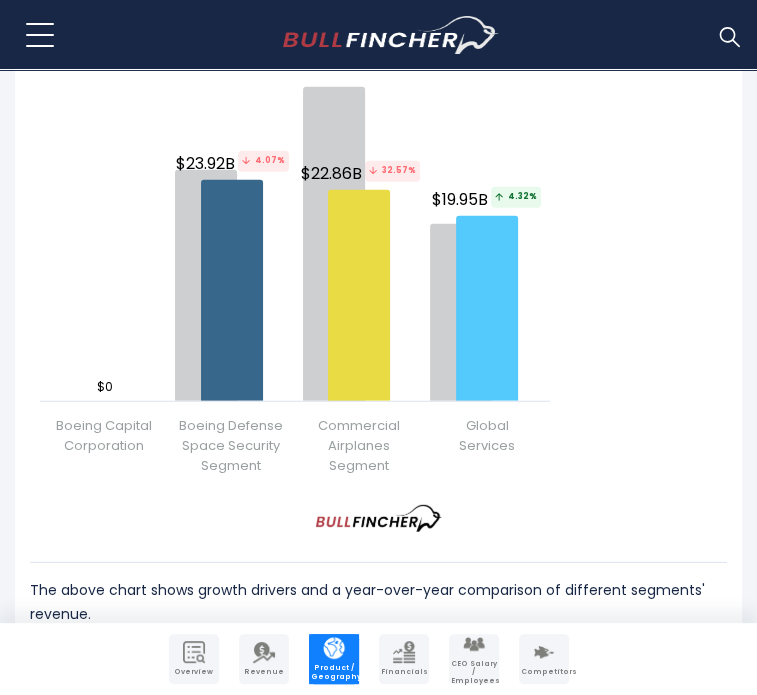scroll, scrollTop: 2759, scrollLeft: 0, axis: vertical 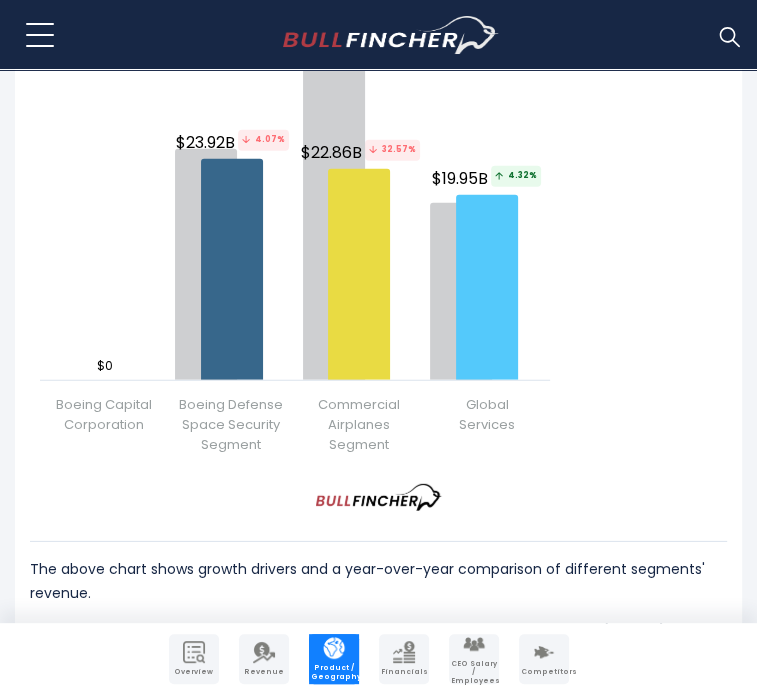 click on "Continue reading..." at bounding box center (378, 696) 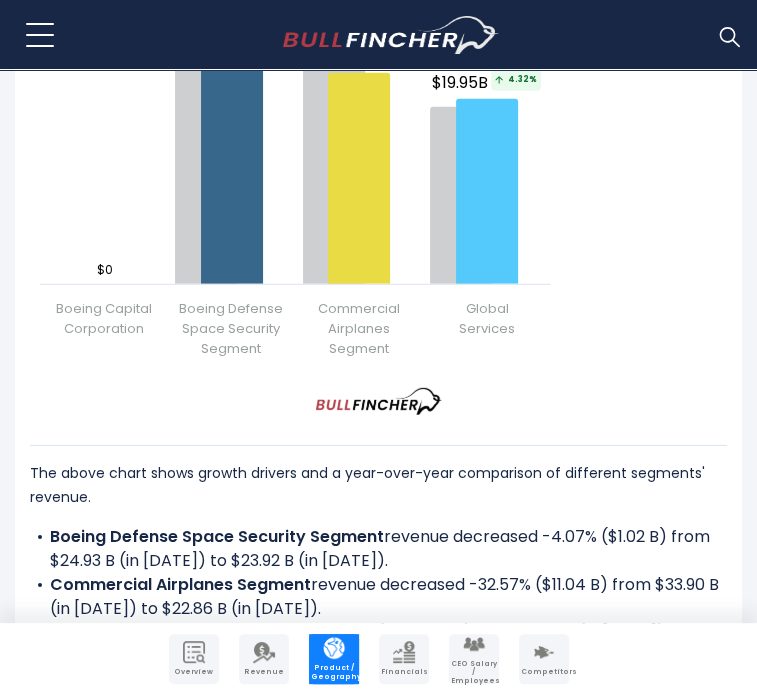 scroll, scrollTop: 2856, scrollLeft: 0, axis: vertical 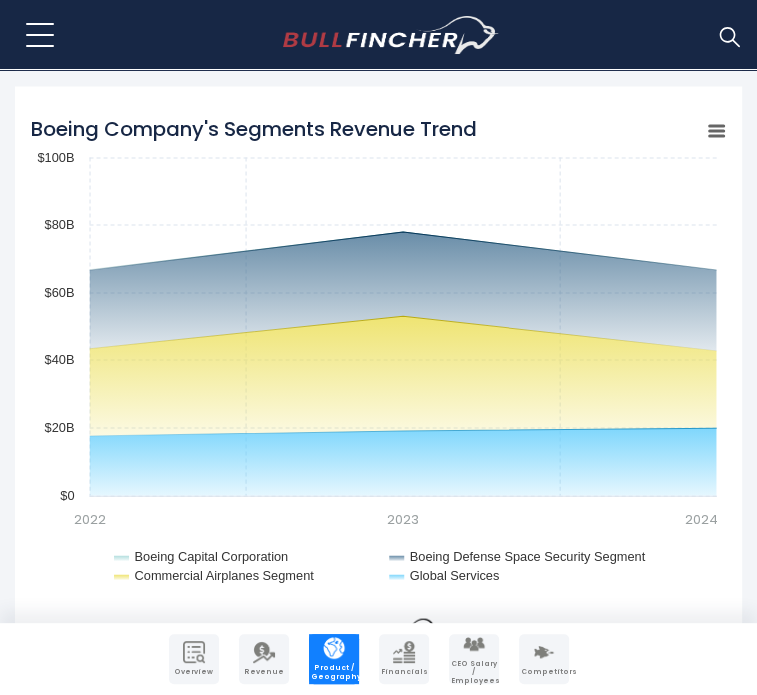 click 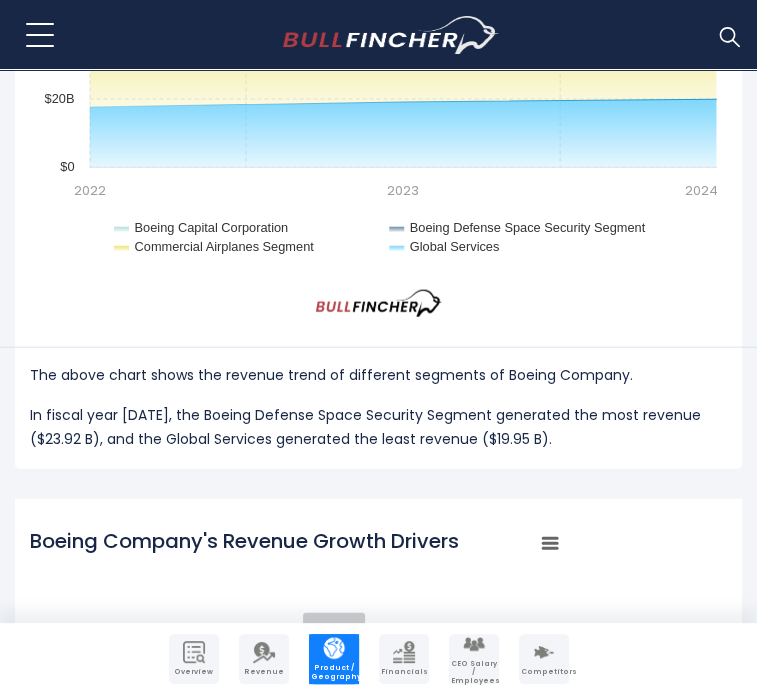 scroll, scrollTop: 2208, scrollLeft: 0, axis: vertical 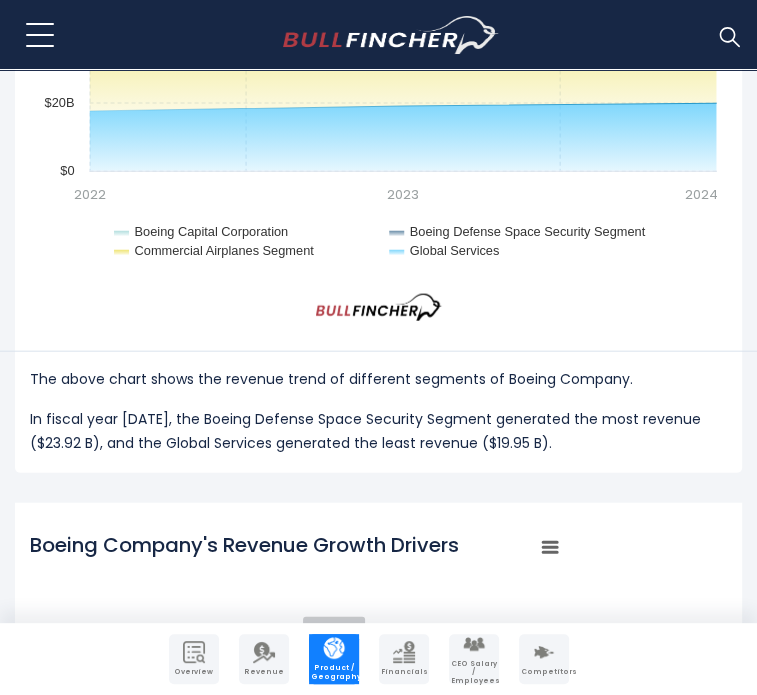 click 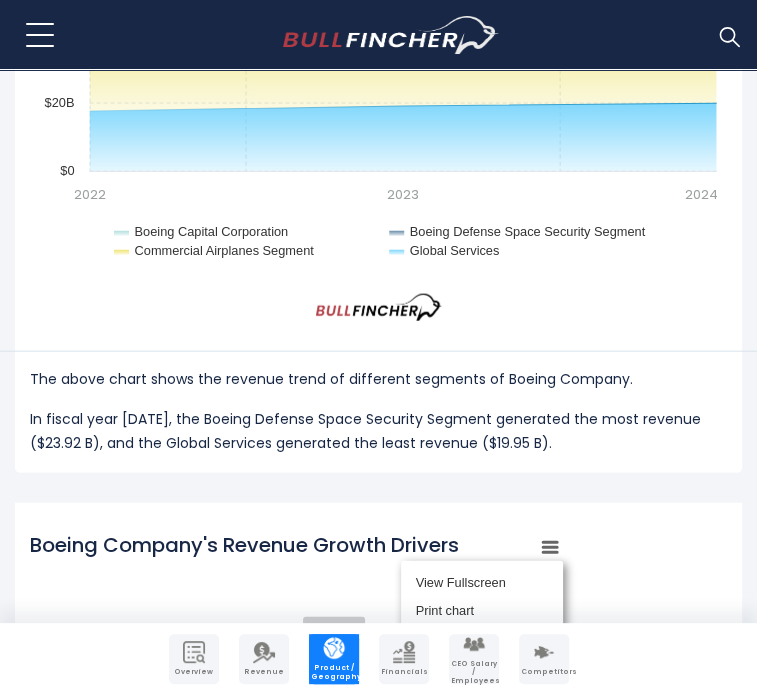 click on "View Fullscreen Print chart Download PNG Image Download JPEG Image" at bounding box center [482, 641] 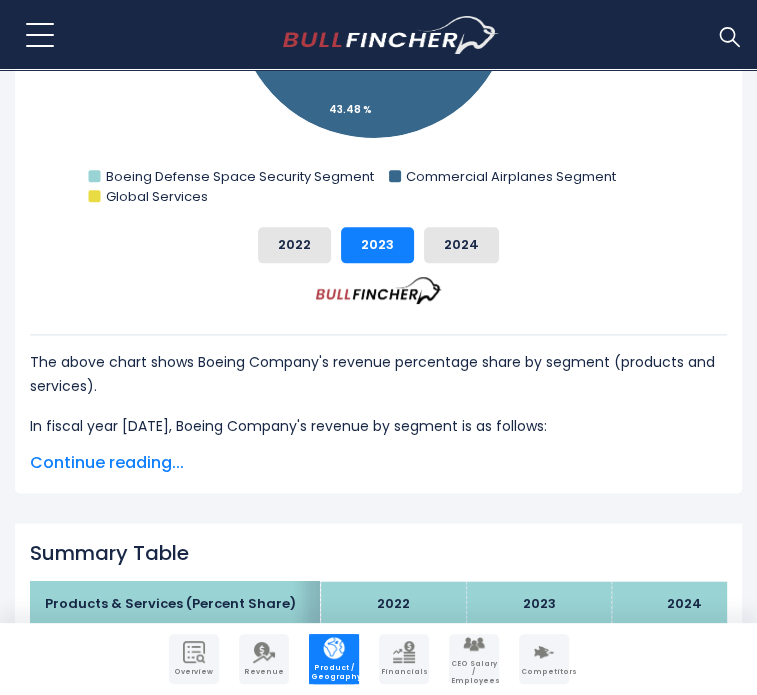 scroll, scrollTop: 1051, scrollLeft: 0, axis: vertical 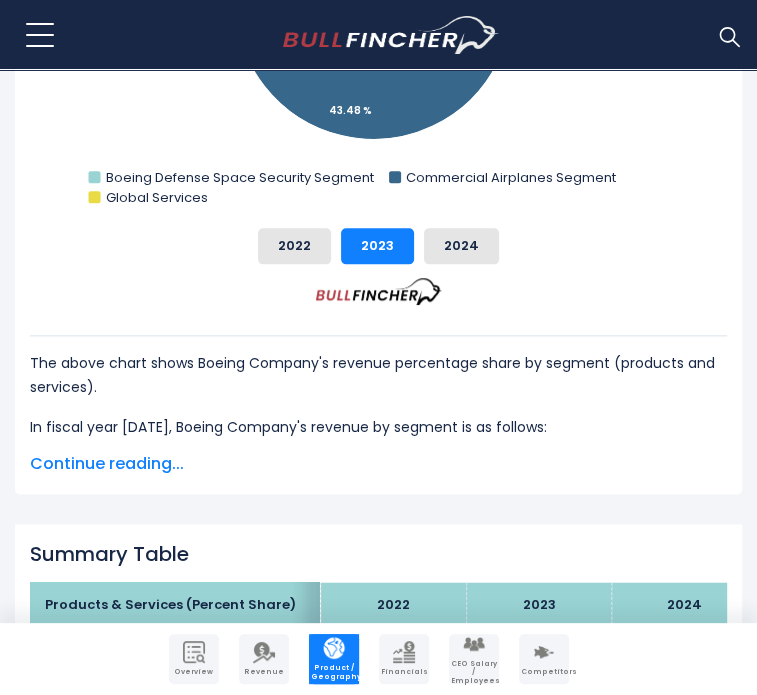click on "Continue reading..." at bounding box center [378, 464] 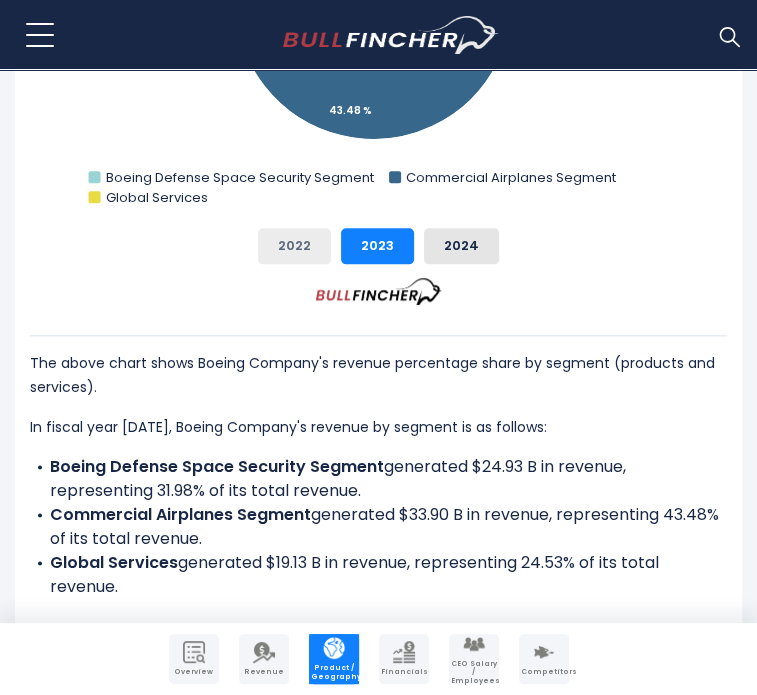 click on "2022" at bounding box center (294, 246) 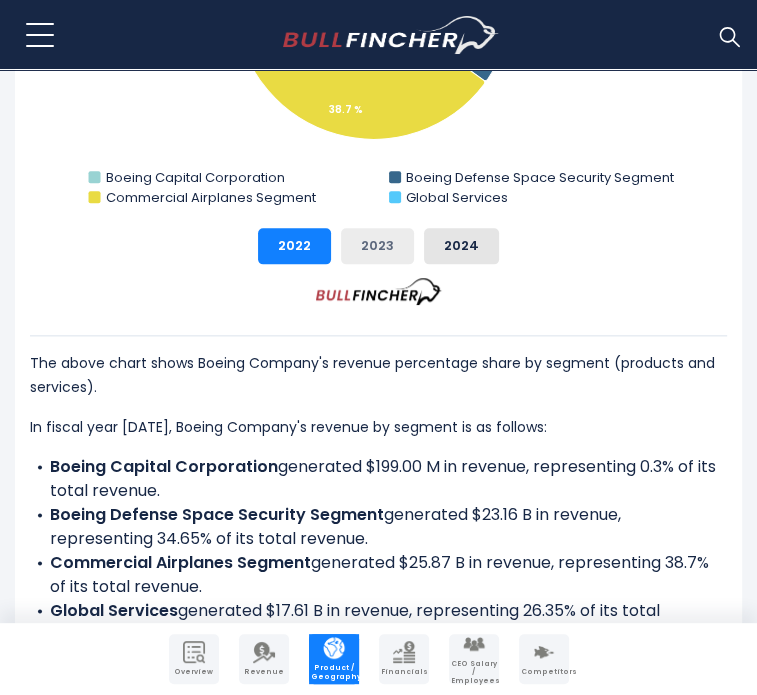 click on "2023" at bounding box center (377, 246) 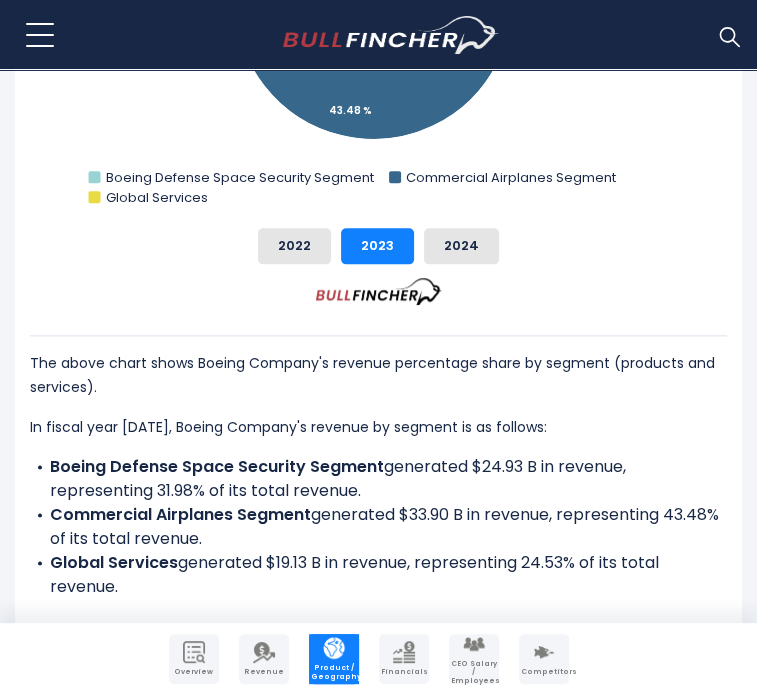 click on "2022
2023
2024" at bounding box center [378, 246] 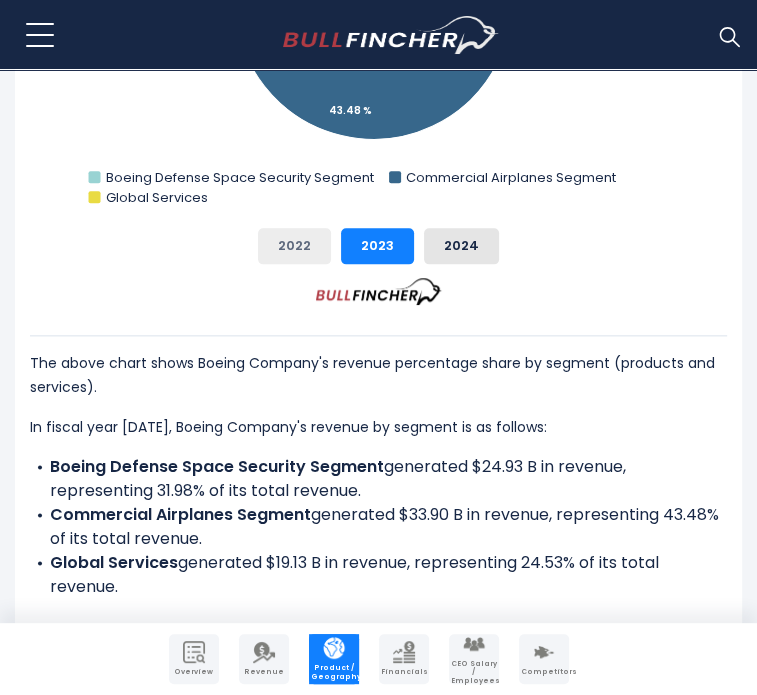 click on "2022" at bounding box center (294, 246) 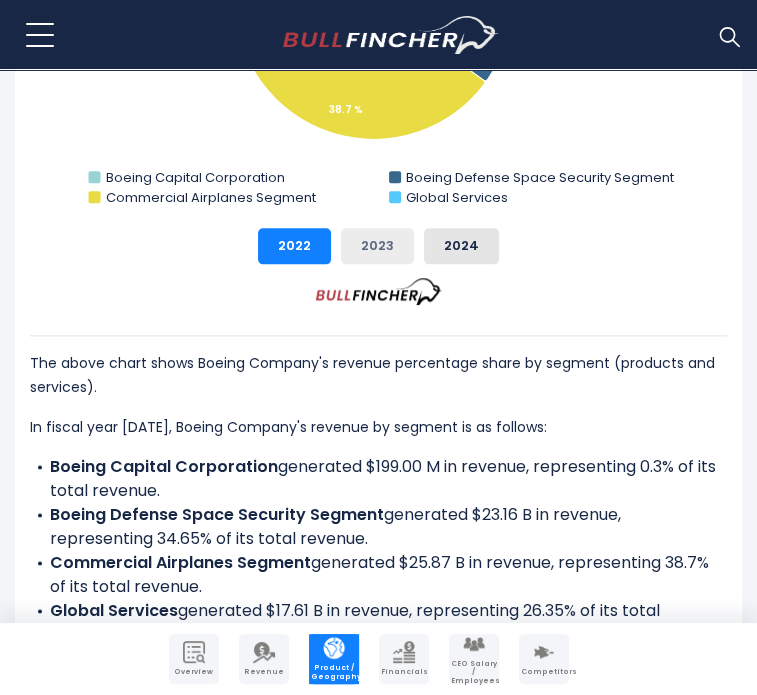 click on "2023" at bounding box center [377, 246] 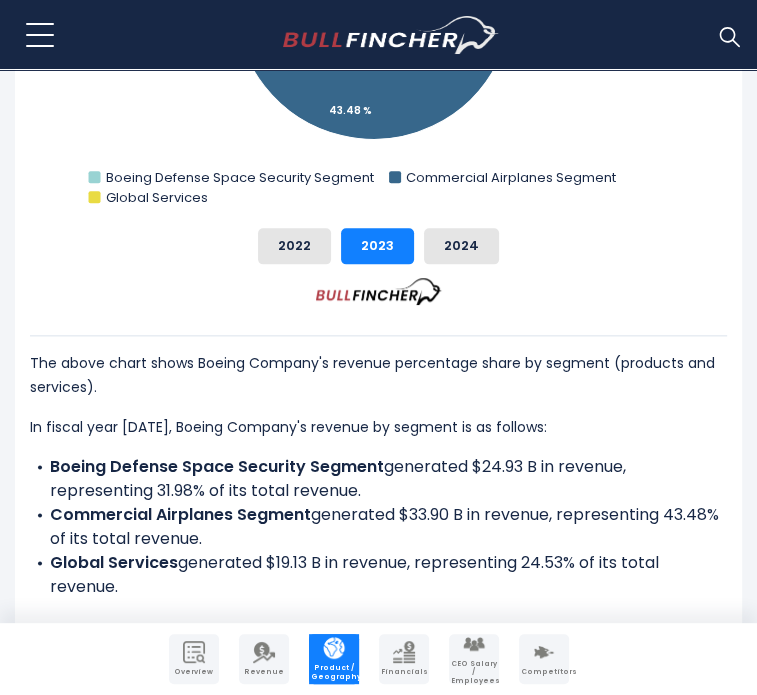 click on "The above chart shows Boeing Company's revenue percentage share by segment (products and services). In fiscal year 2023, Boeing Company's revenue by segment is as follows: Boeing Defense Space Security Segment  generated $24.93 B in revenue, representing 31.98% of its total revenue. Commercial Airplanes Segment  generated $33.90 B in revenue, representing 43.48% of its total revenue. Global Services  generated $19.13 B in revenue, representing 24.53% of its total revenue. The  biggest segment  for Boeing Company is the Commercial Airplanes Segment, which represents 43.48% of its total revenue. The  smallest segment  for Boeing Company is the Global Services, which represents 24.53% of its total revenue." at bounding box center [378, 527] 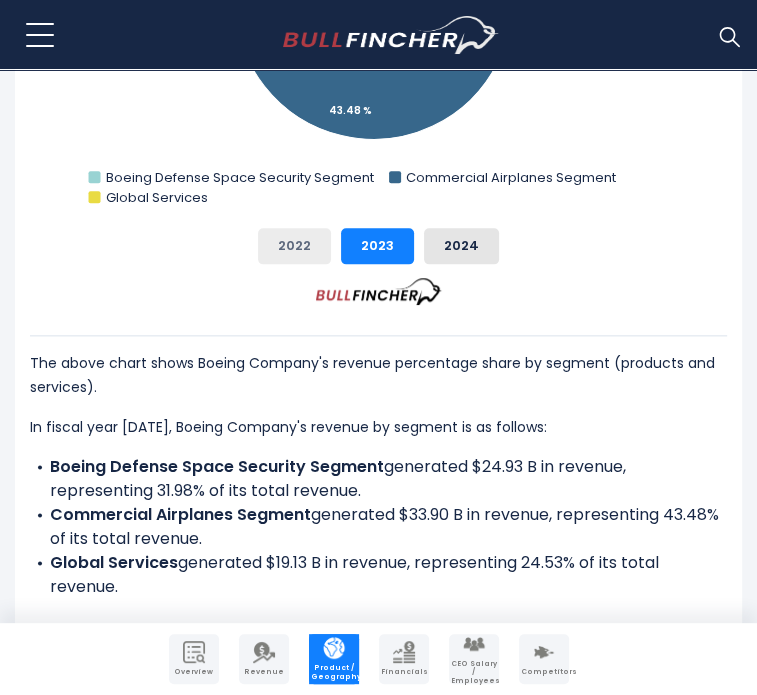 click on "2022" at bounding box center (294, 246) 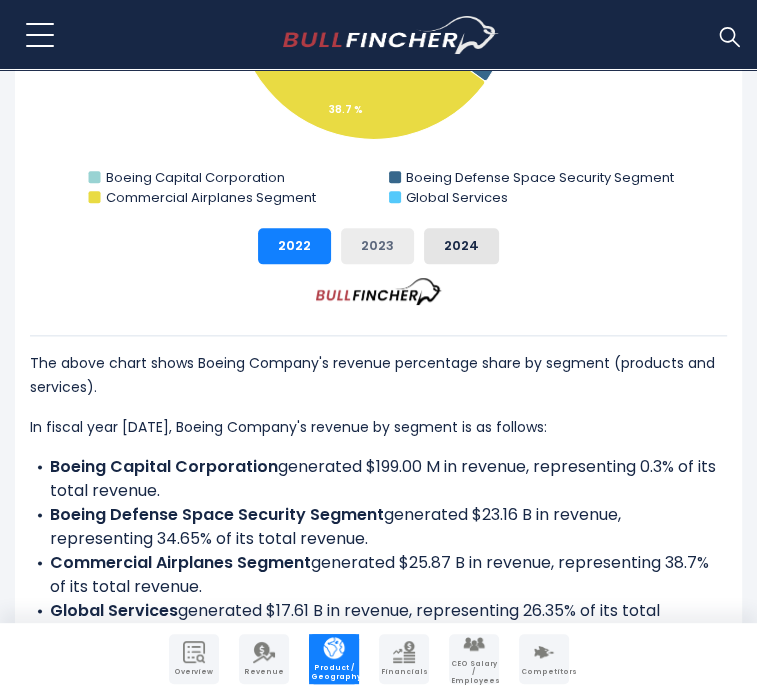 click on "2023" at bounding box center (377, 246) 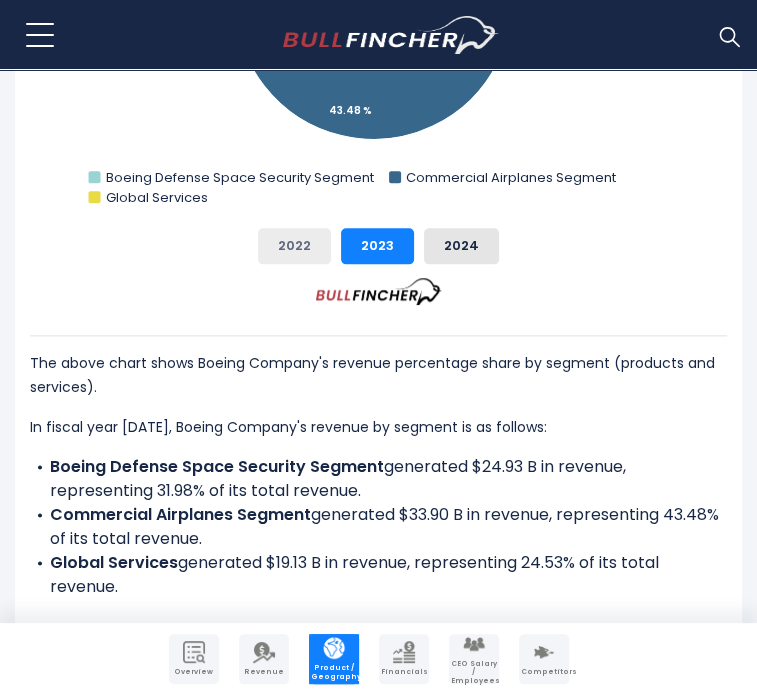 click on "2022" at bounding box center [294, 246] 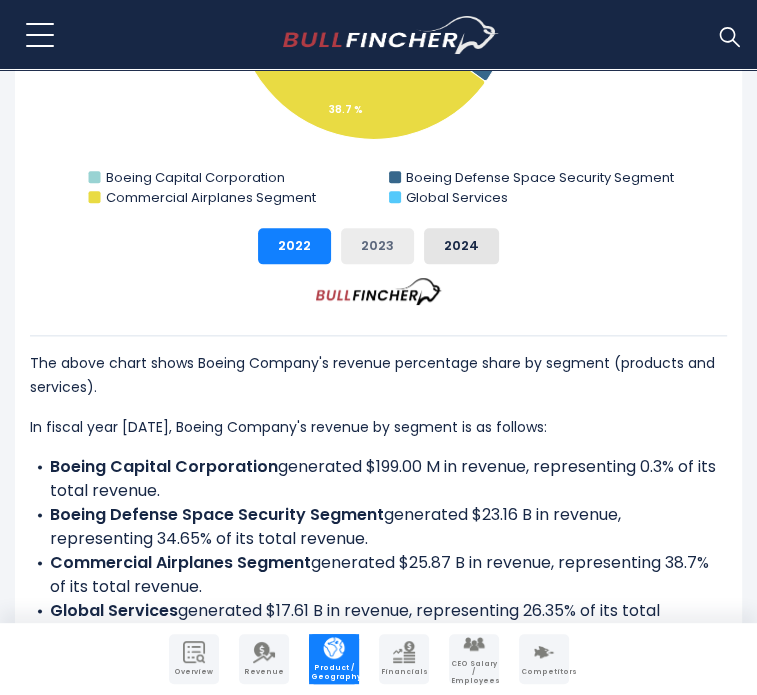 click on "2023" at bounding box center [377, 246] 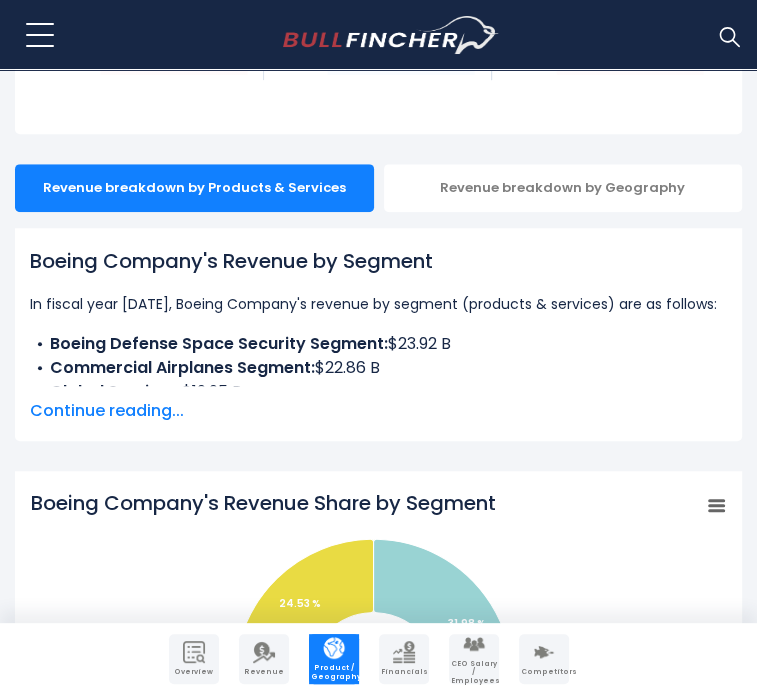 scroll, scrollTop: 364, scrollLeft: 0, axis: vertical 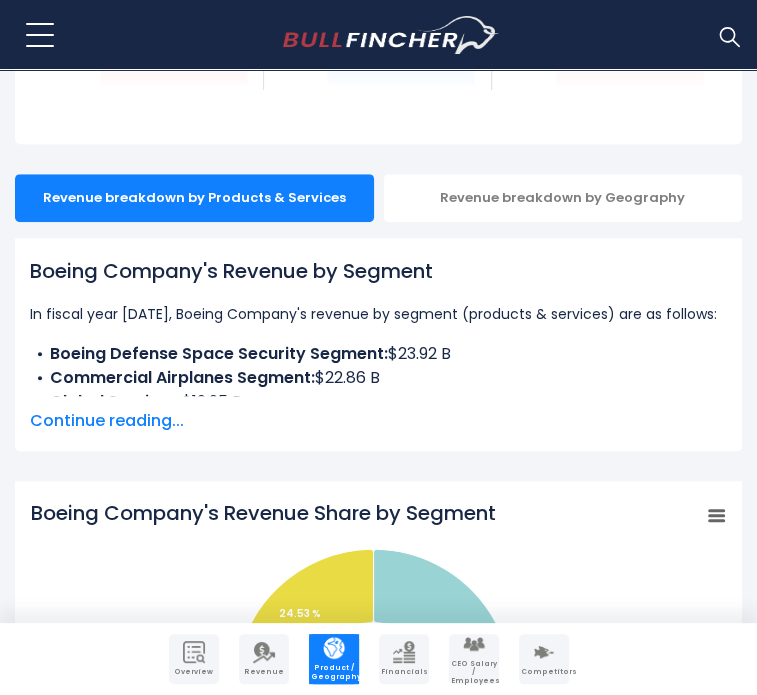 drag, startPoint x: 505, startPoint y: 463, endPoint x: 12, endPoint y: 483, distance: 493.40552 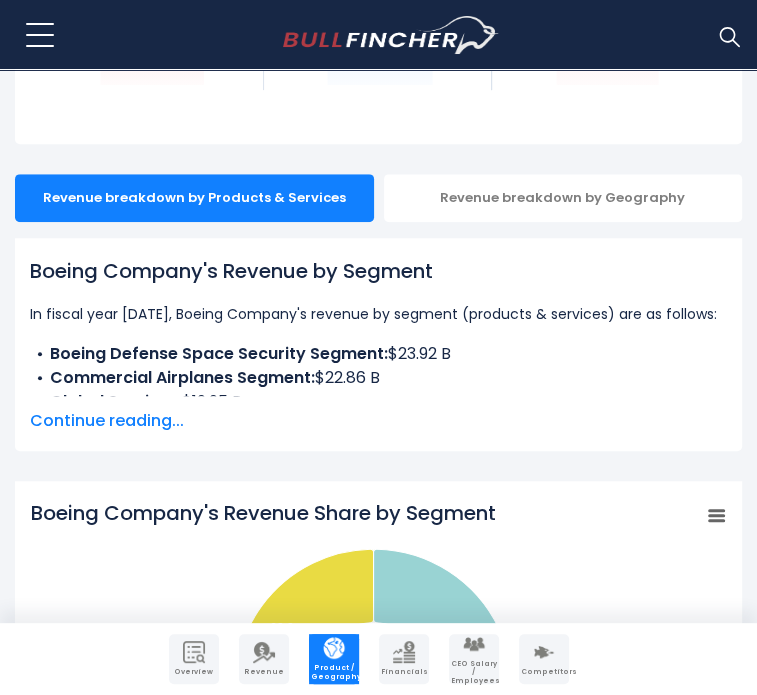 scroll, scrollTop: 0, scrollLeft: 0, axis: both 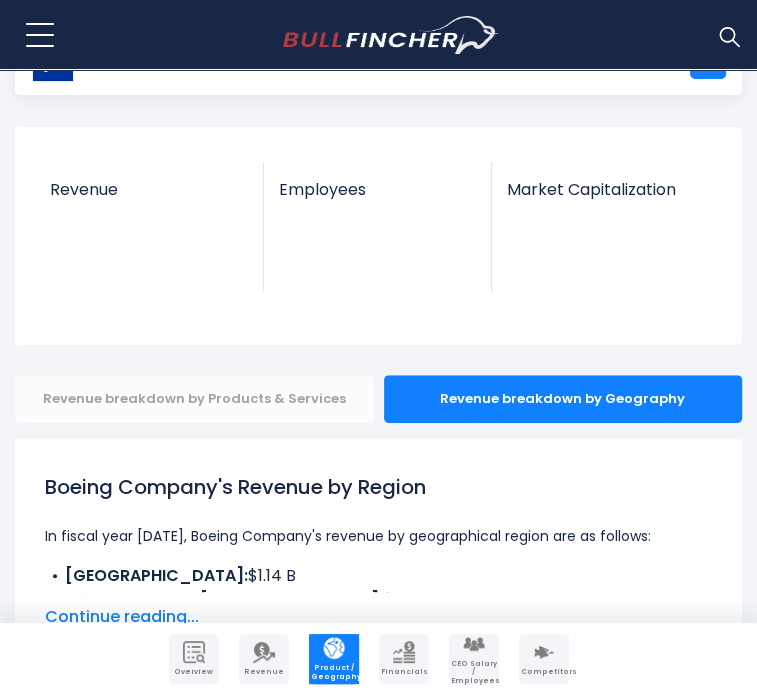 click on "Revenue breakdown by Products & Services" at bounding box center (194, 399) 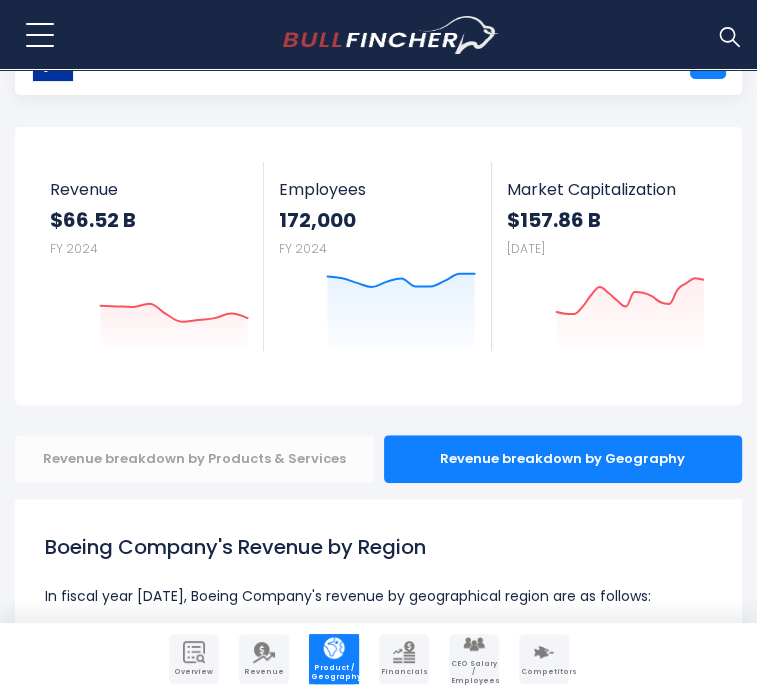 click on "Revenue breakdown by Products & Services" at bounding box center [194, 459] 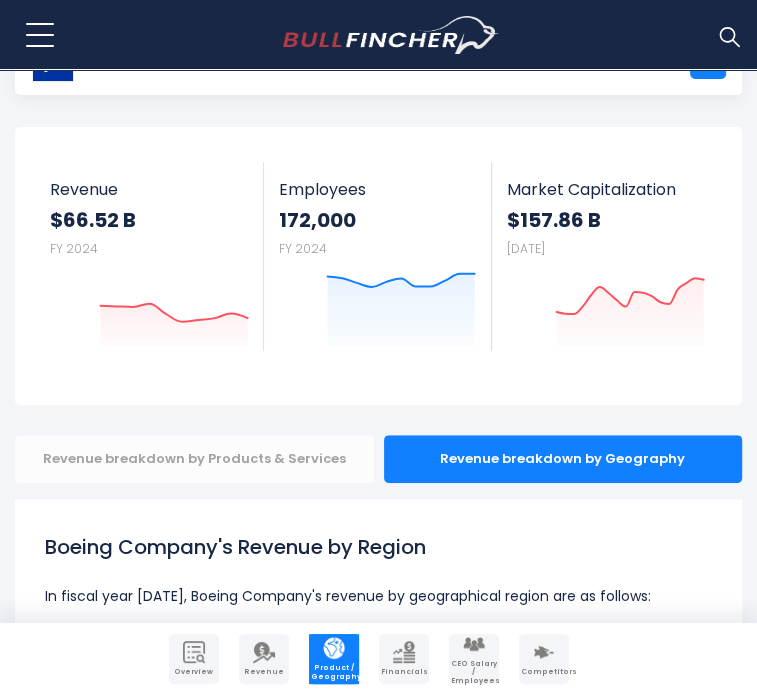 click on "Revenue breakdown by Products & Services" at bounding box center [194, 459] 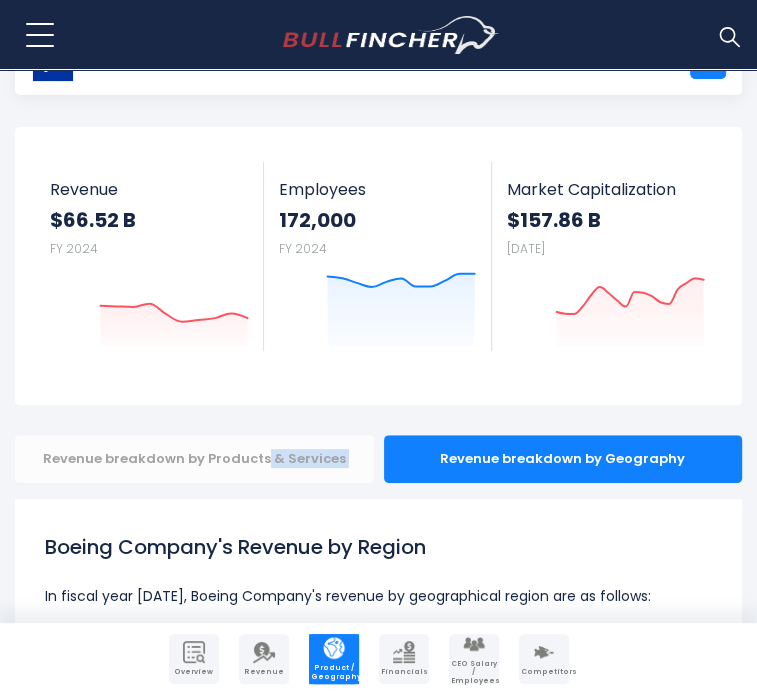 click on "Revenue breakdown by Products & Services" at bounding box center [194, 459] 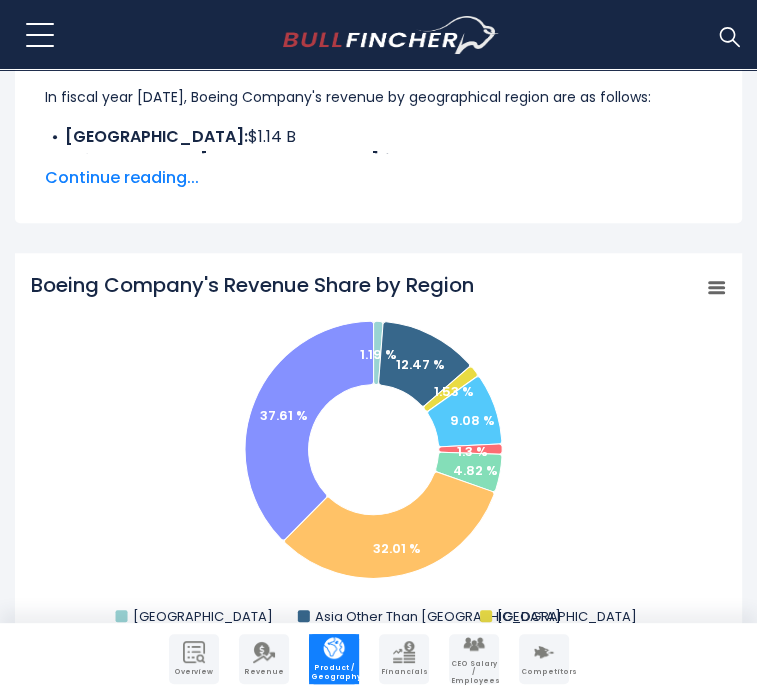 scroll, scrollTop: 603, scrollLeft: 0, axis: vertical 